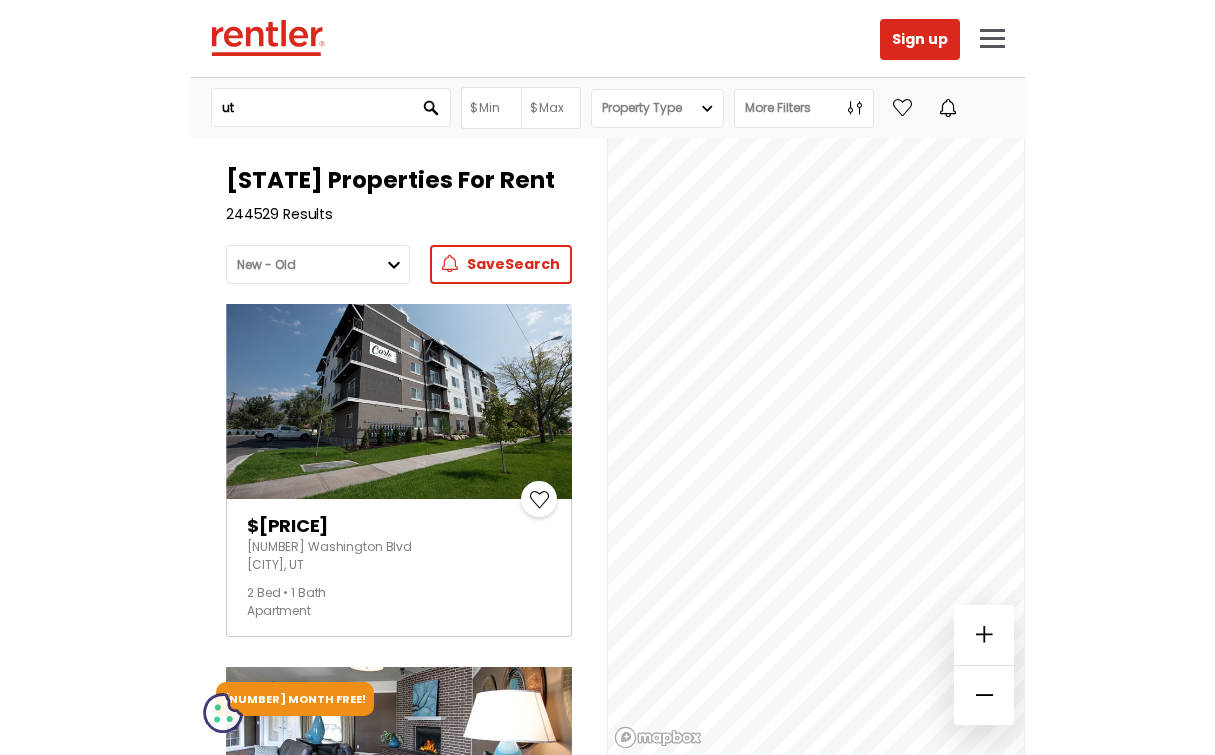 scroll, scrollTop: 0, scrollLeft: 0, axis: both 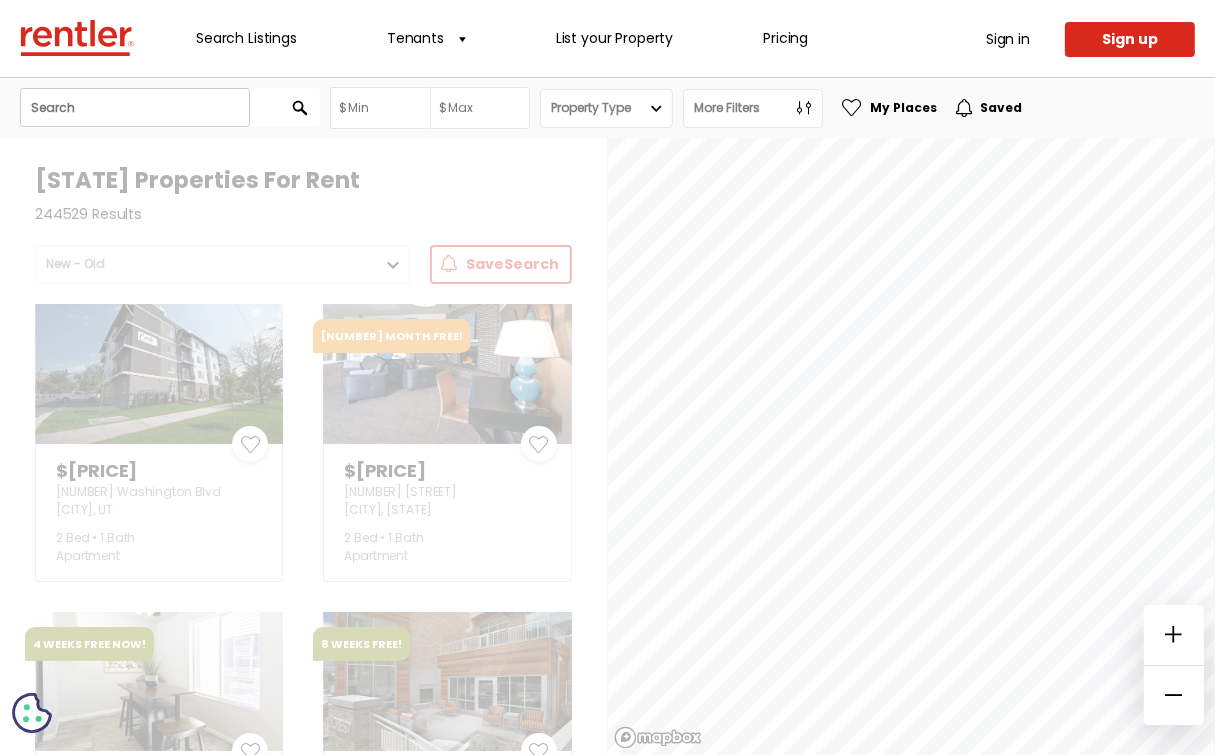 click at bounding box center (135, 107) 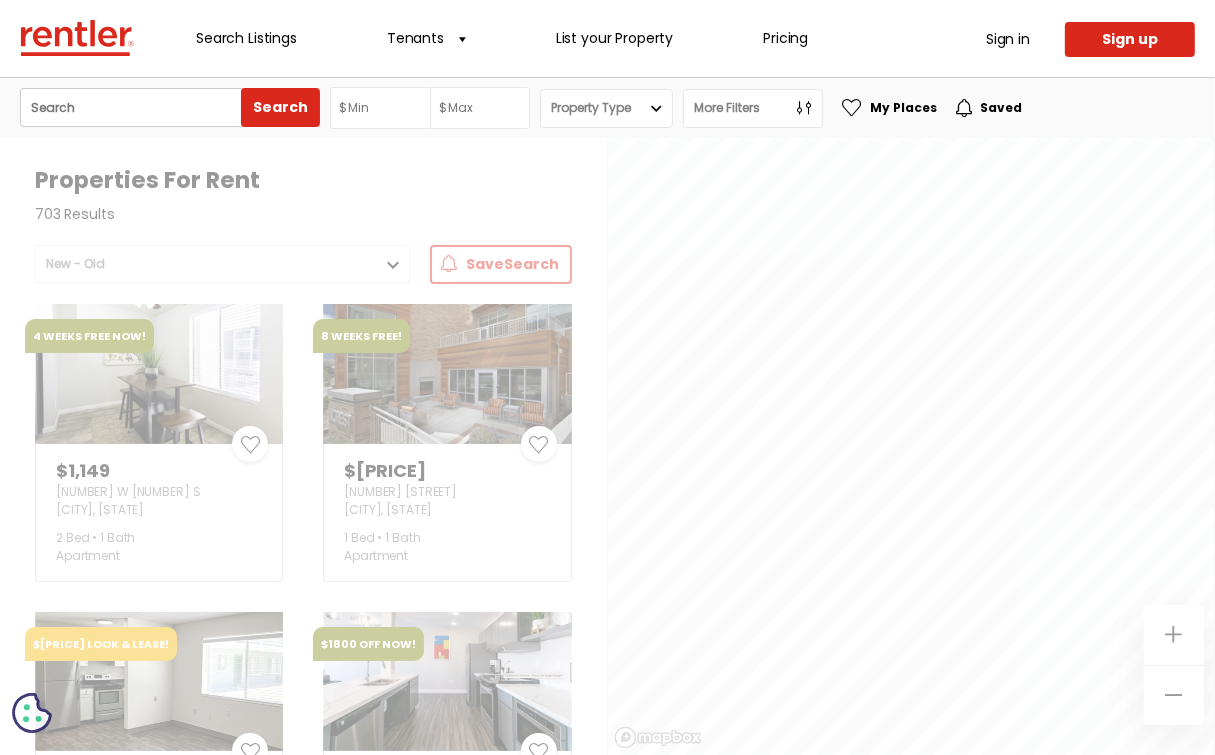 click at bounding box center [135, 107] 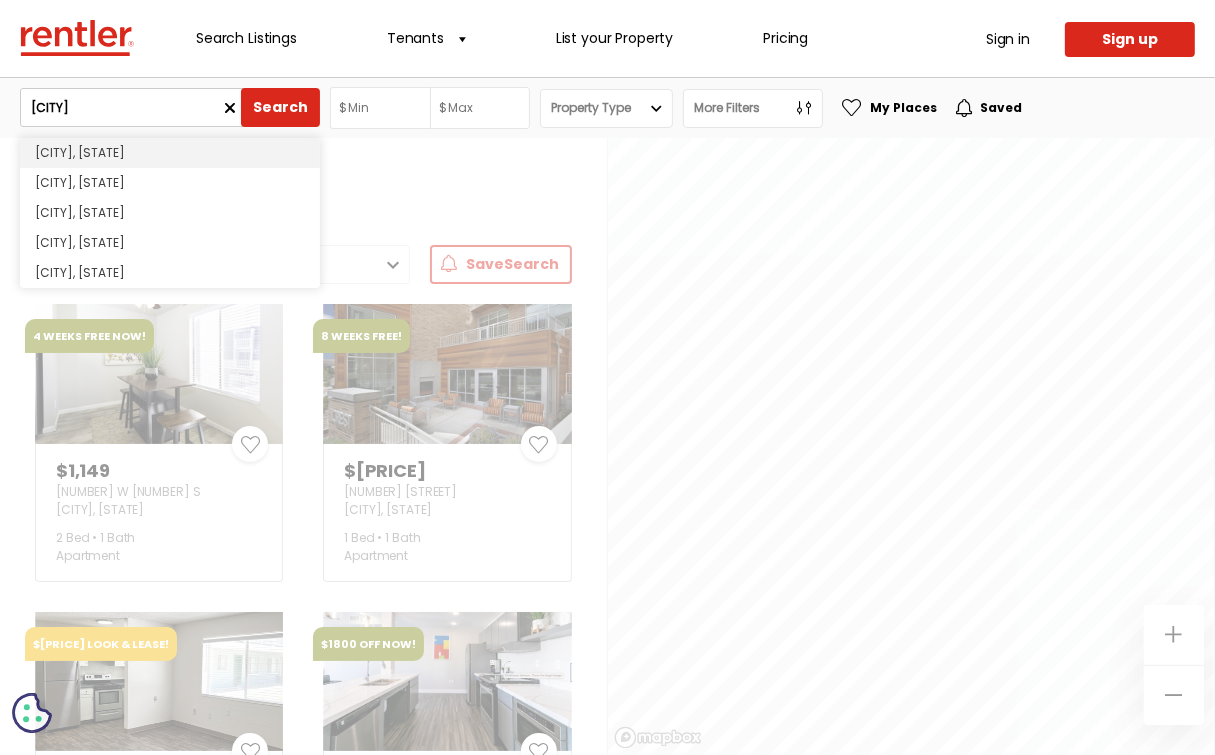 type on "[CITY]" 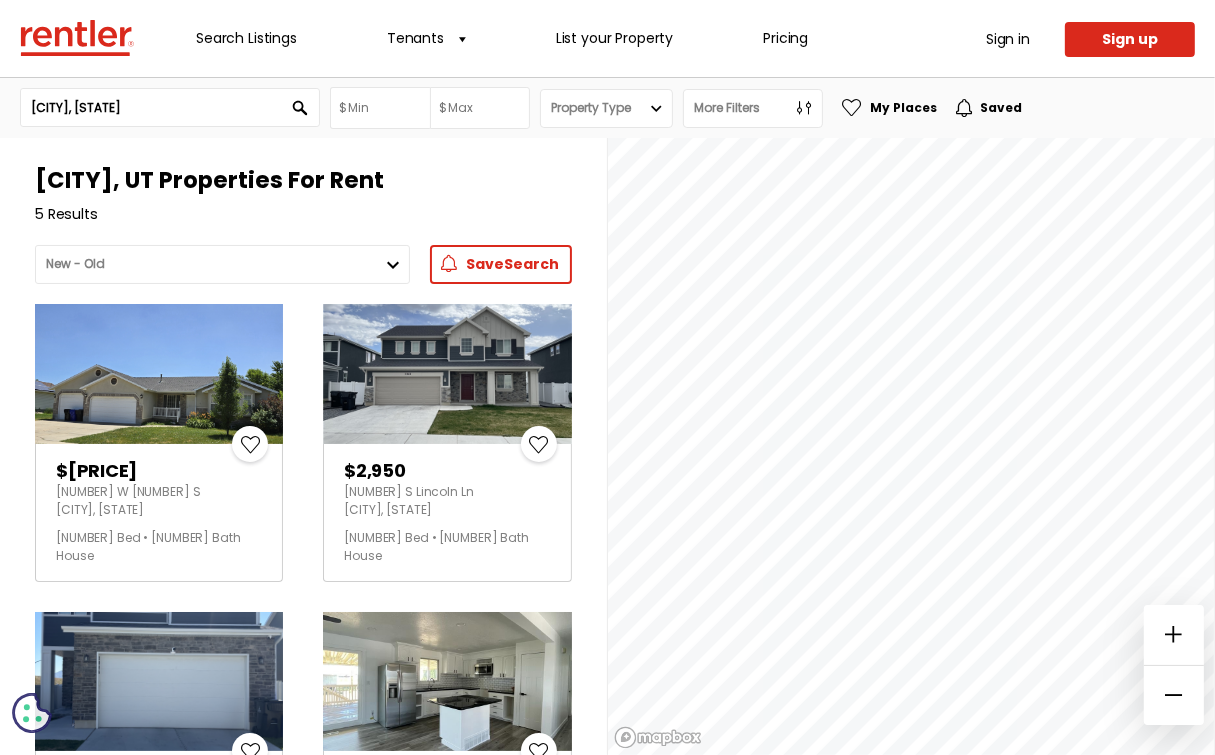 click on "More Filters" at bounding box center [727, 108] 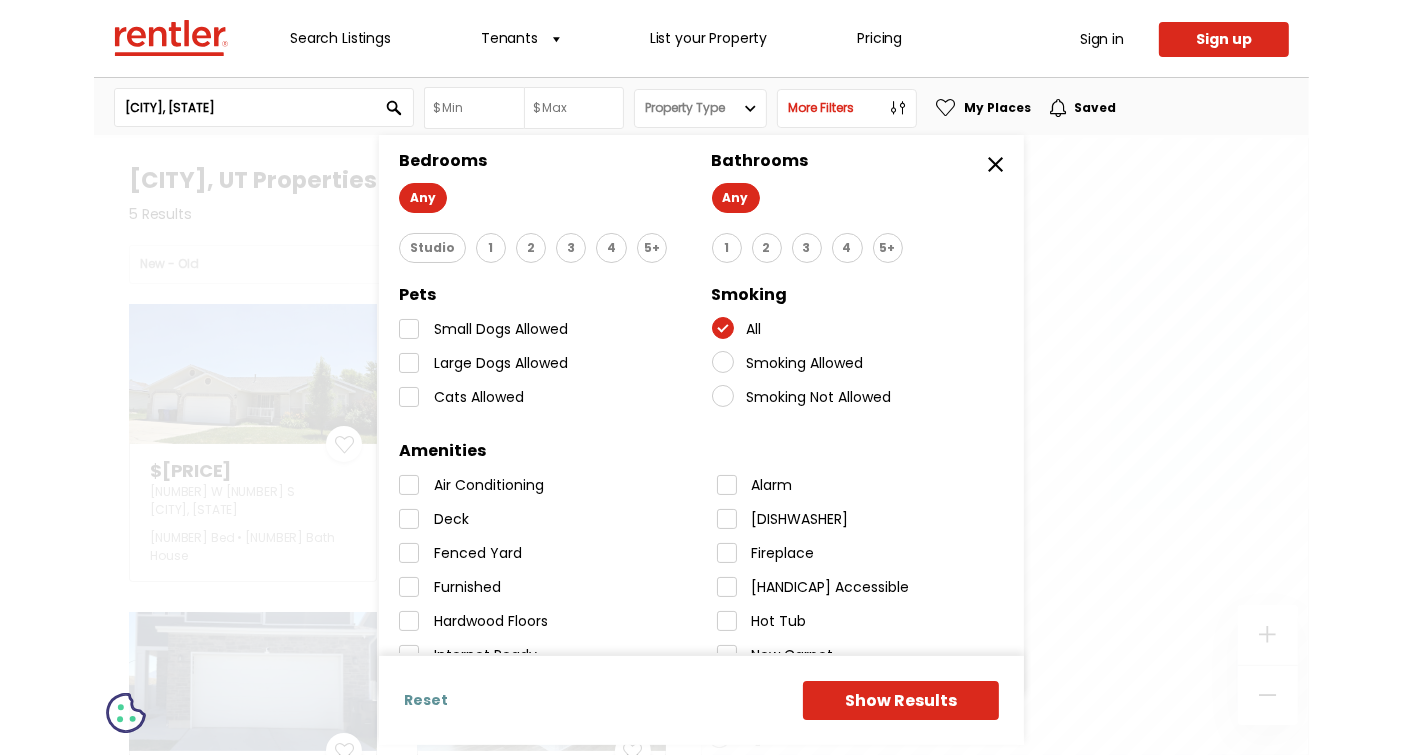 scroll, scrollTop: 0, scrollLeft: 0, axis: both 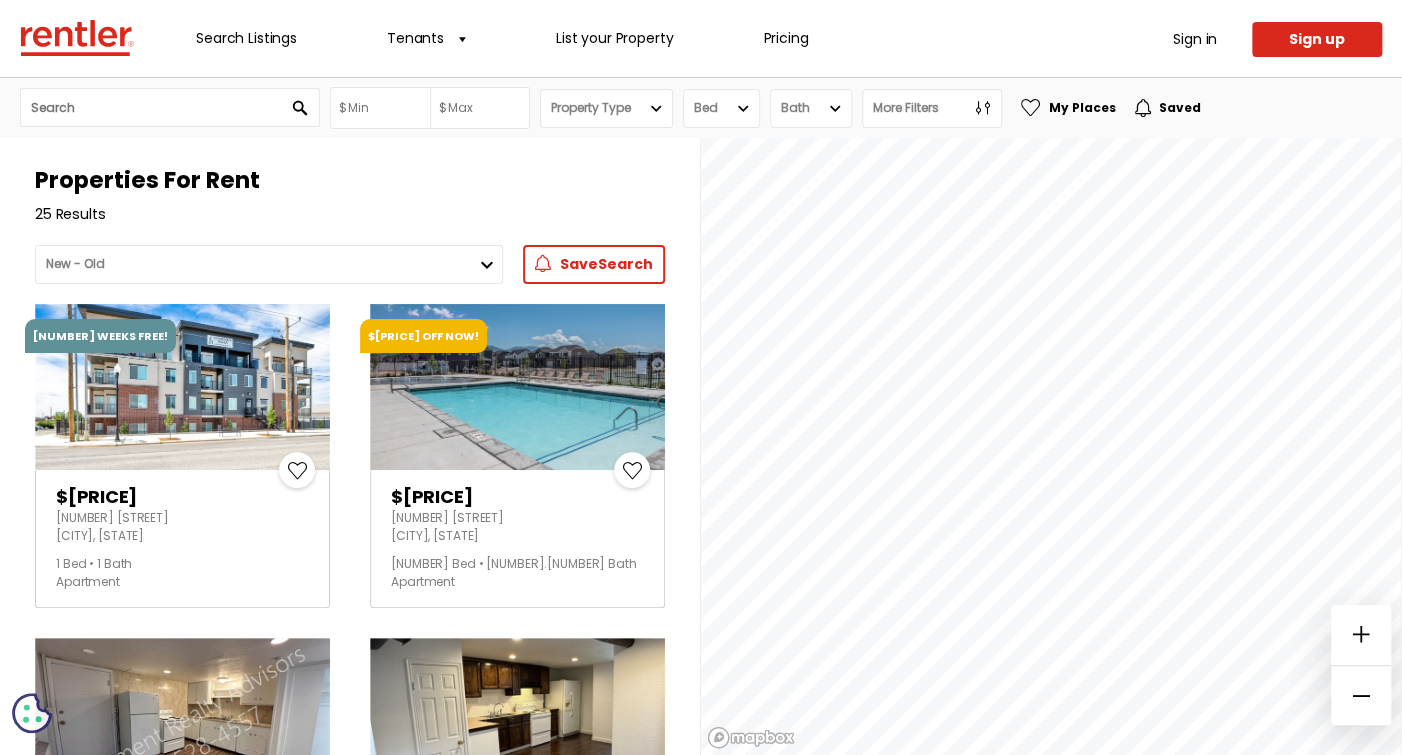 click on "More Filters" at bounding box center [906, 108] 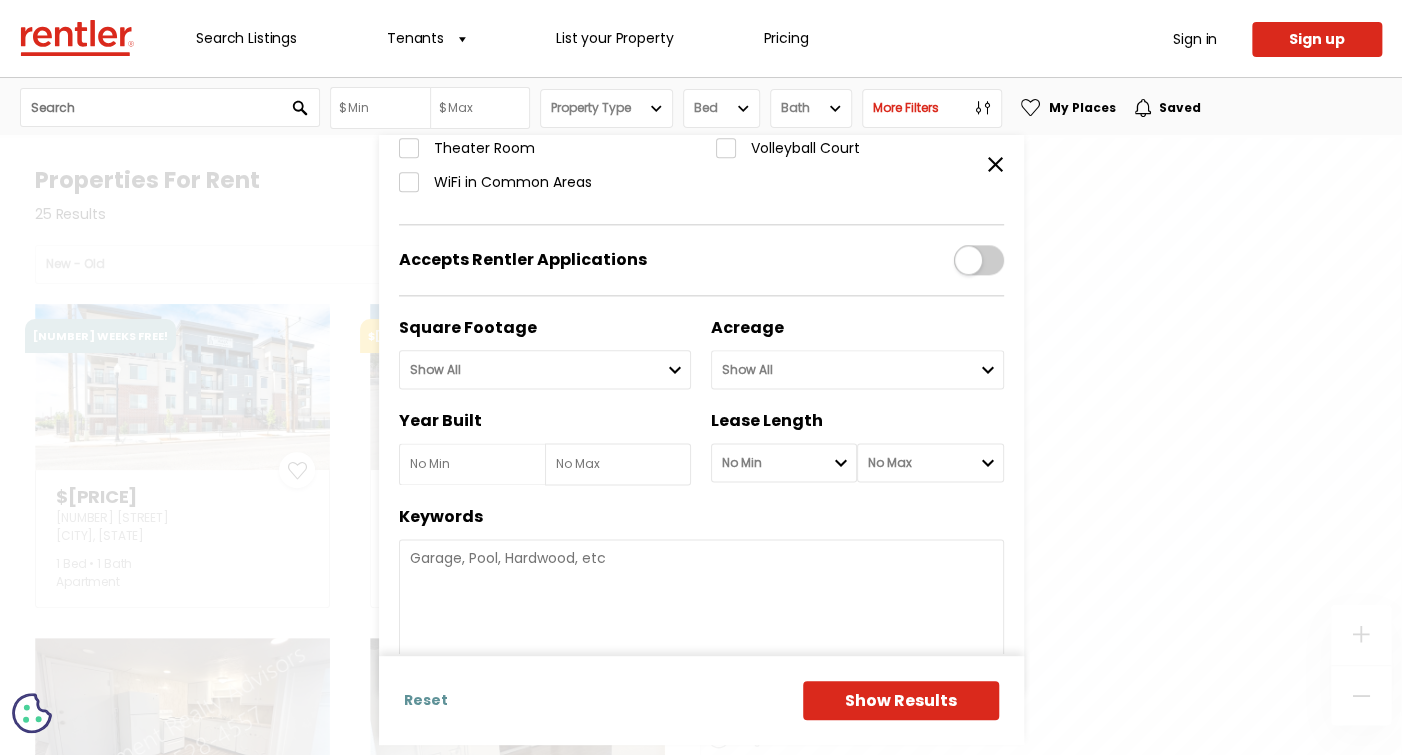 scroll, scrollTop: 1200, scrollLeft: 0, axis: vertical 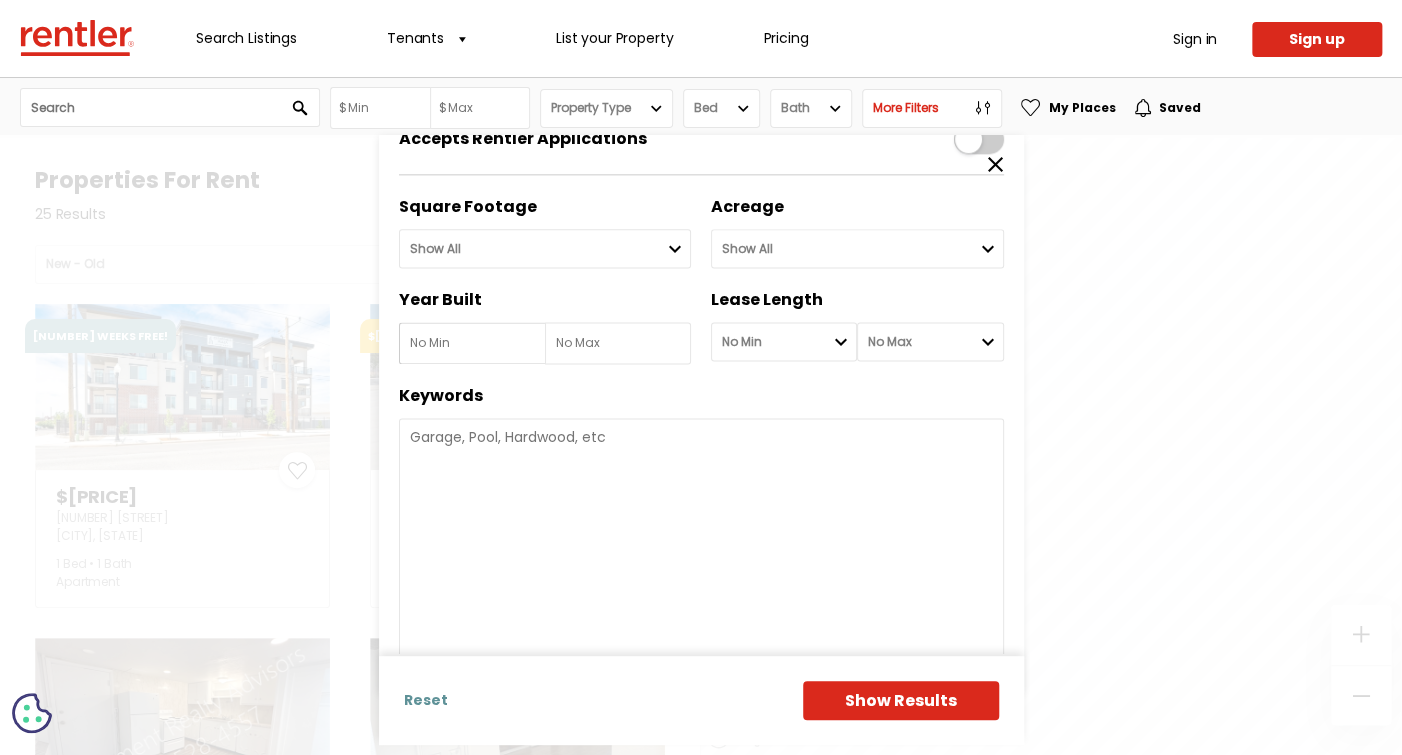 click at bounding box center (472, 343) 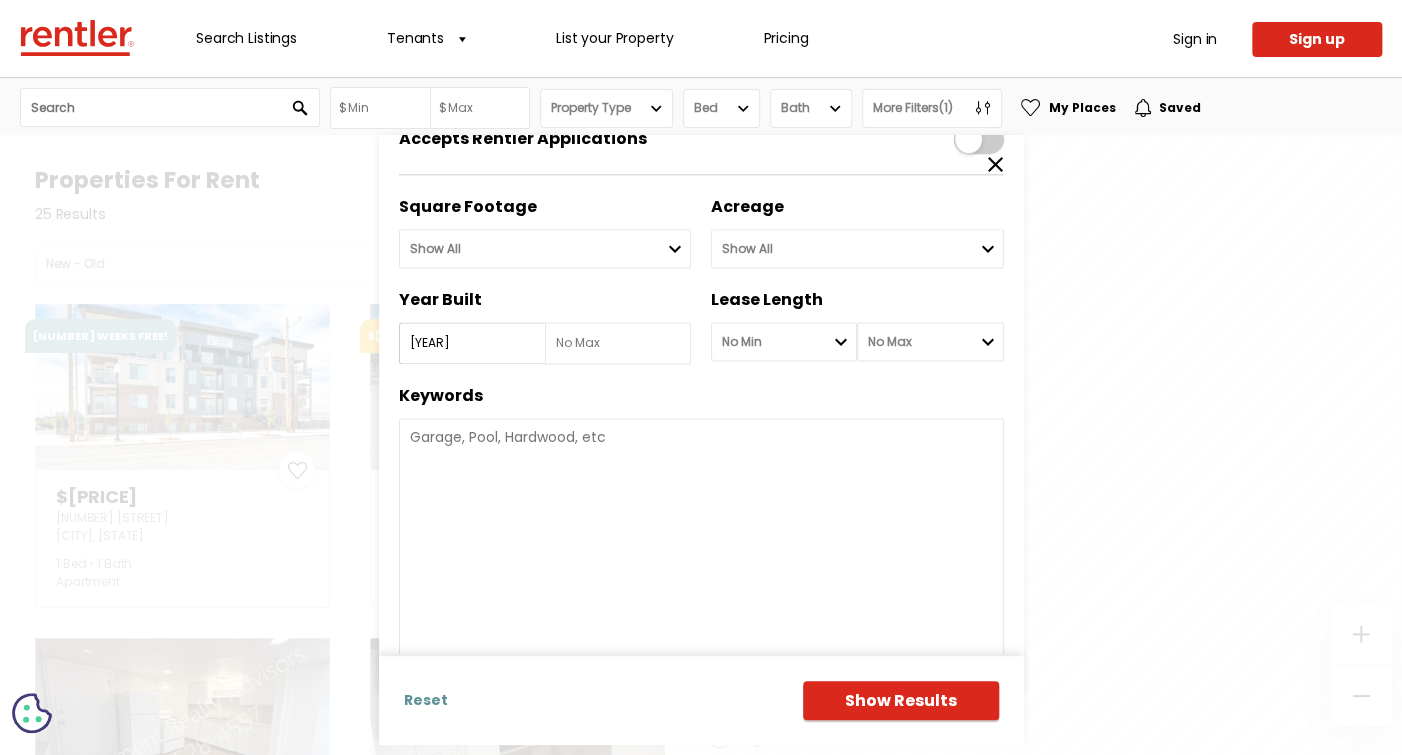 type on "[YEAR]" 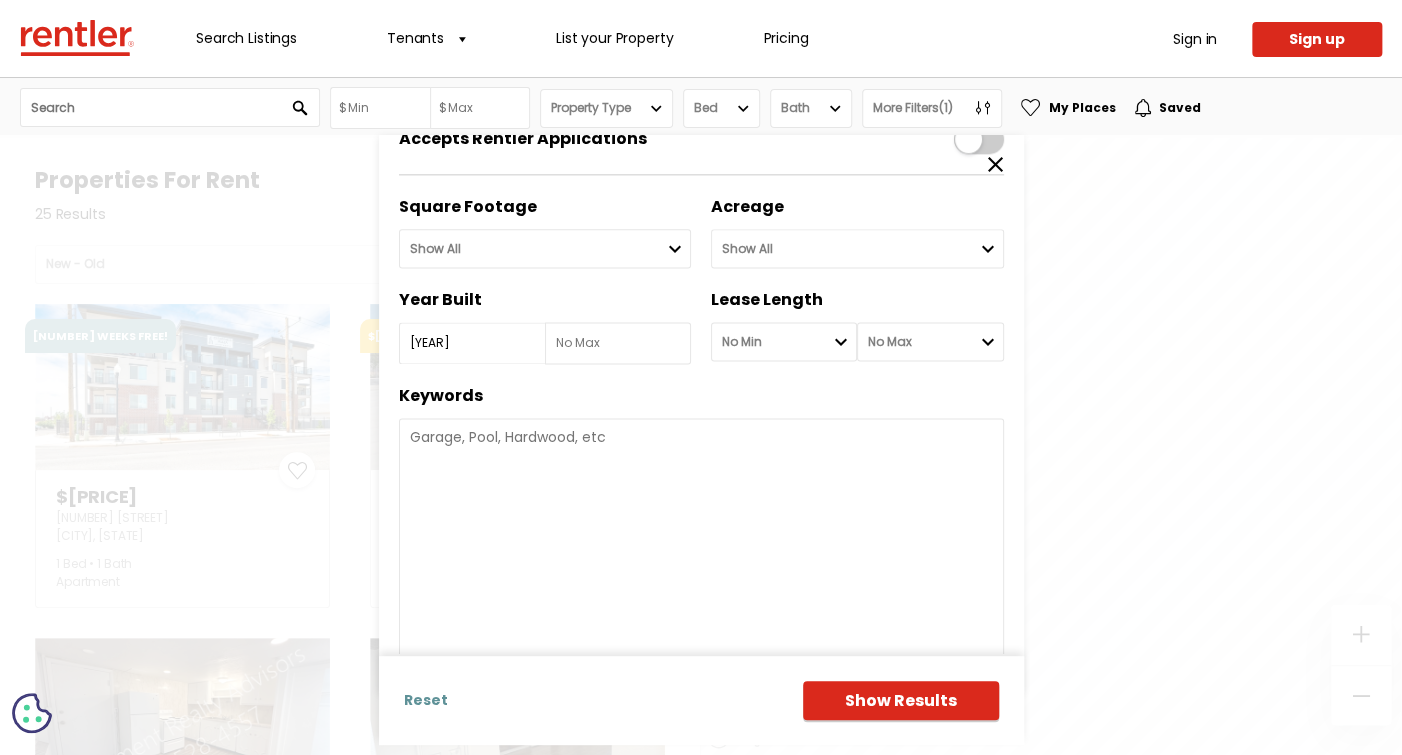 click on "Show Results" at bounding box center [901, 700] 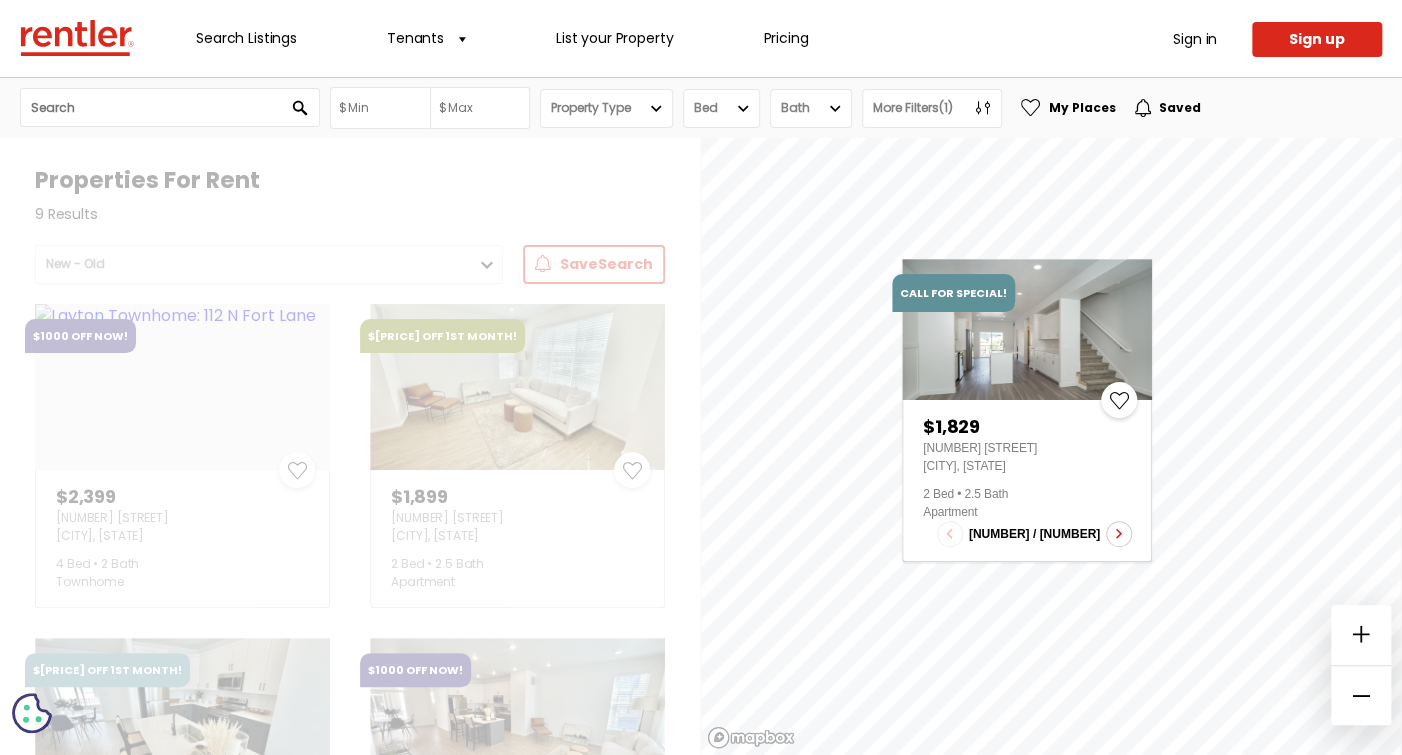 click at bounding box center [1027, 329] 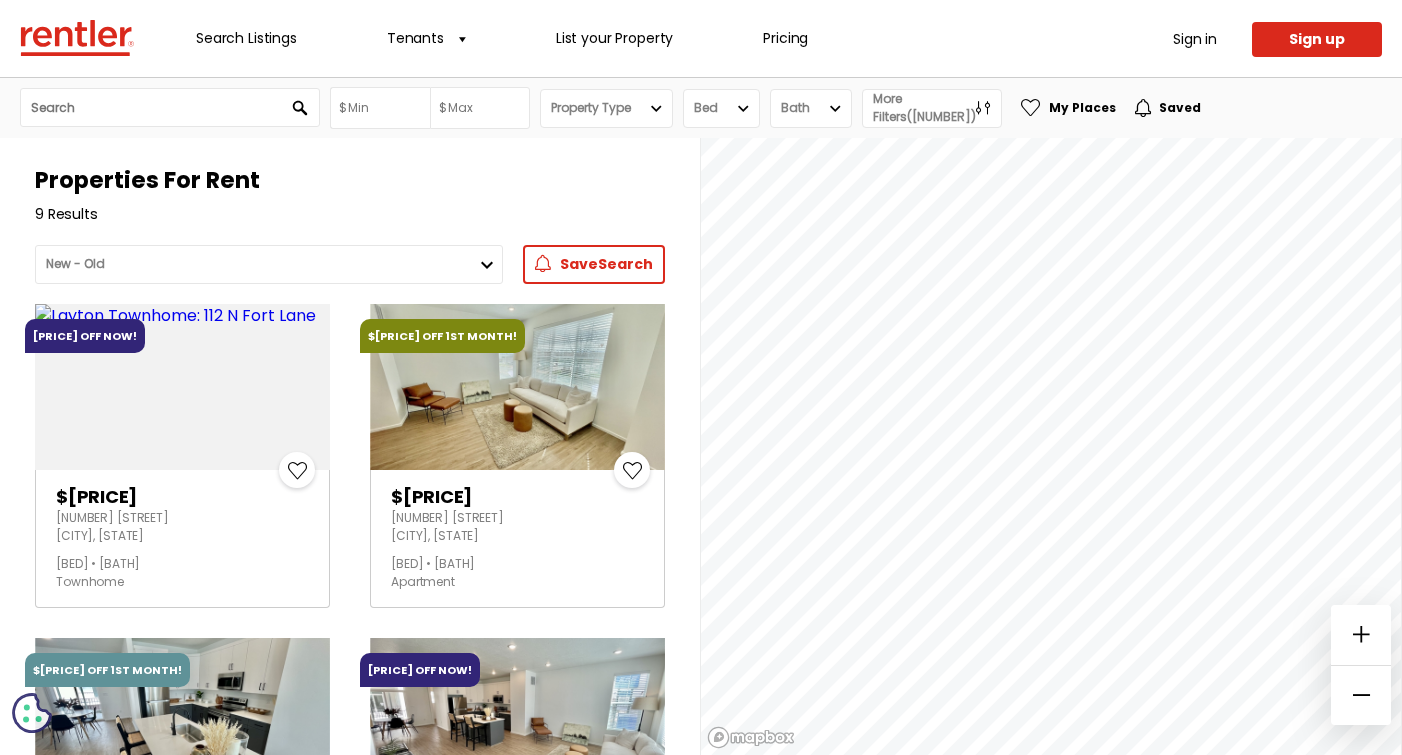 scroll, scrollTop: 0, scrollLeft: 0, axis: both 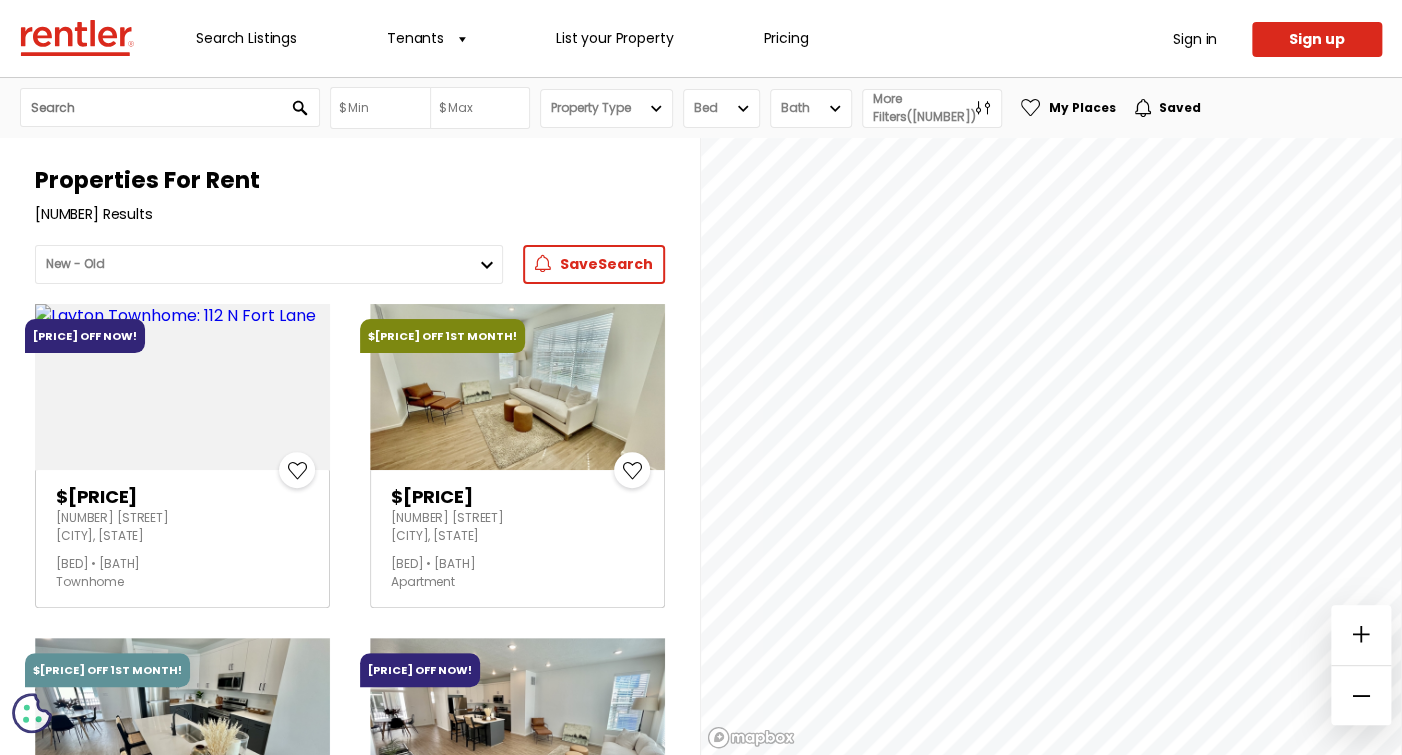 click at bounding box center (656, 108) 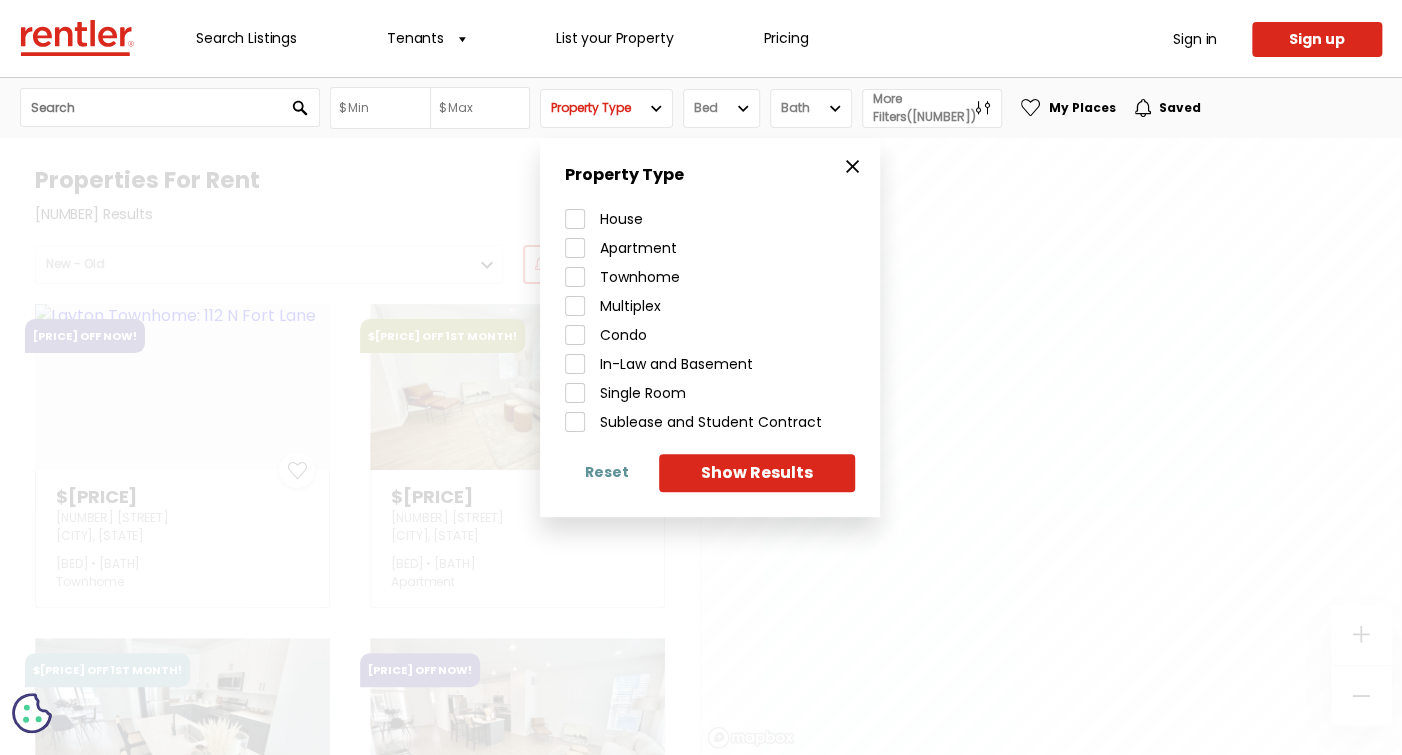 click on "More Filters(1)" at bounding box center [924, 108] 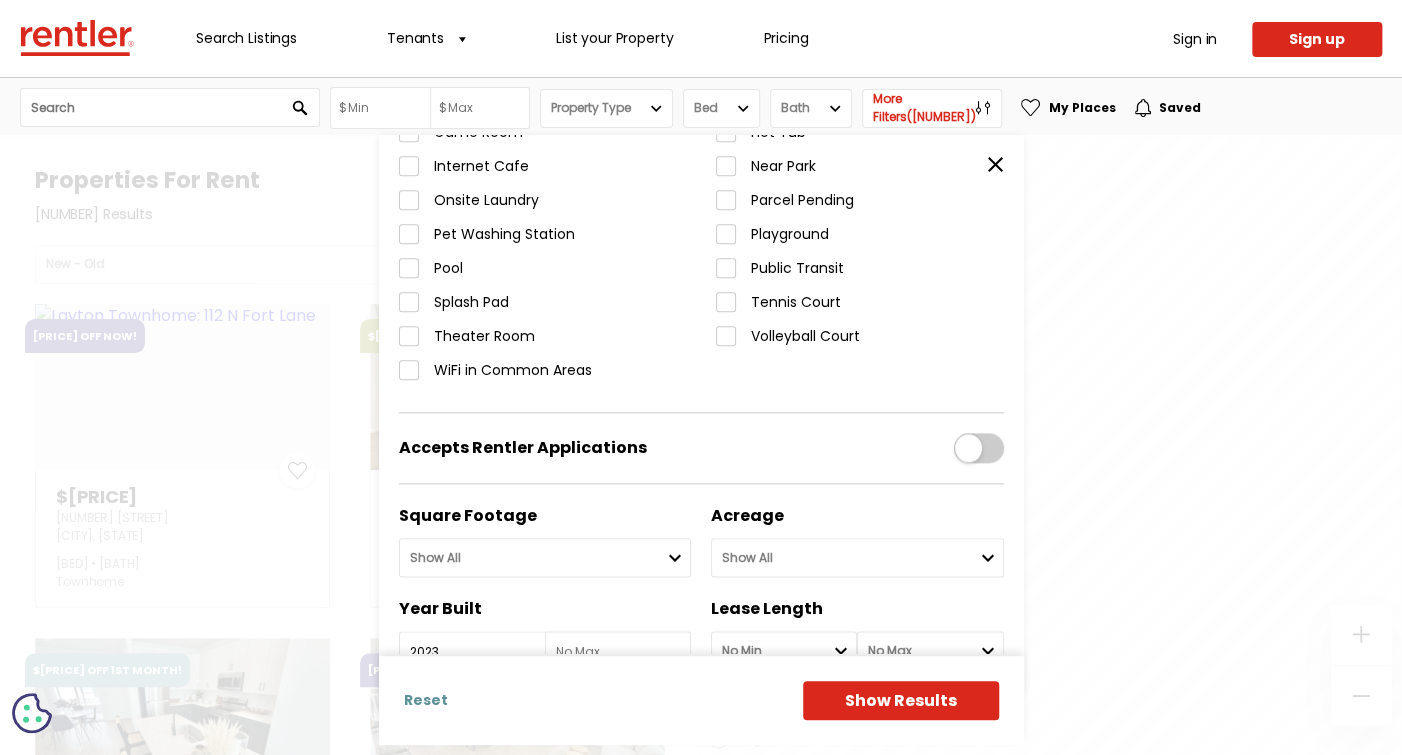 scroll, scrollTop: 1200, scrollLeft: 0, axis: vertical 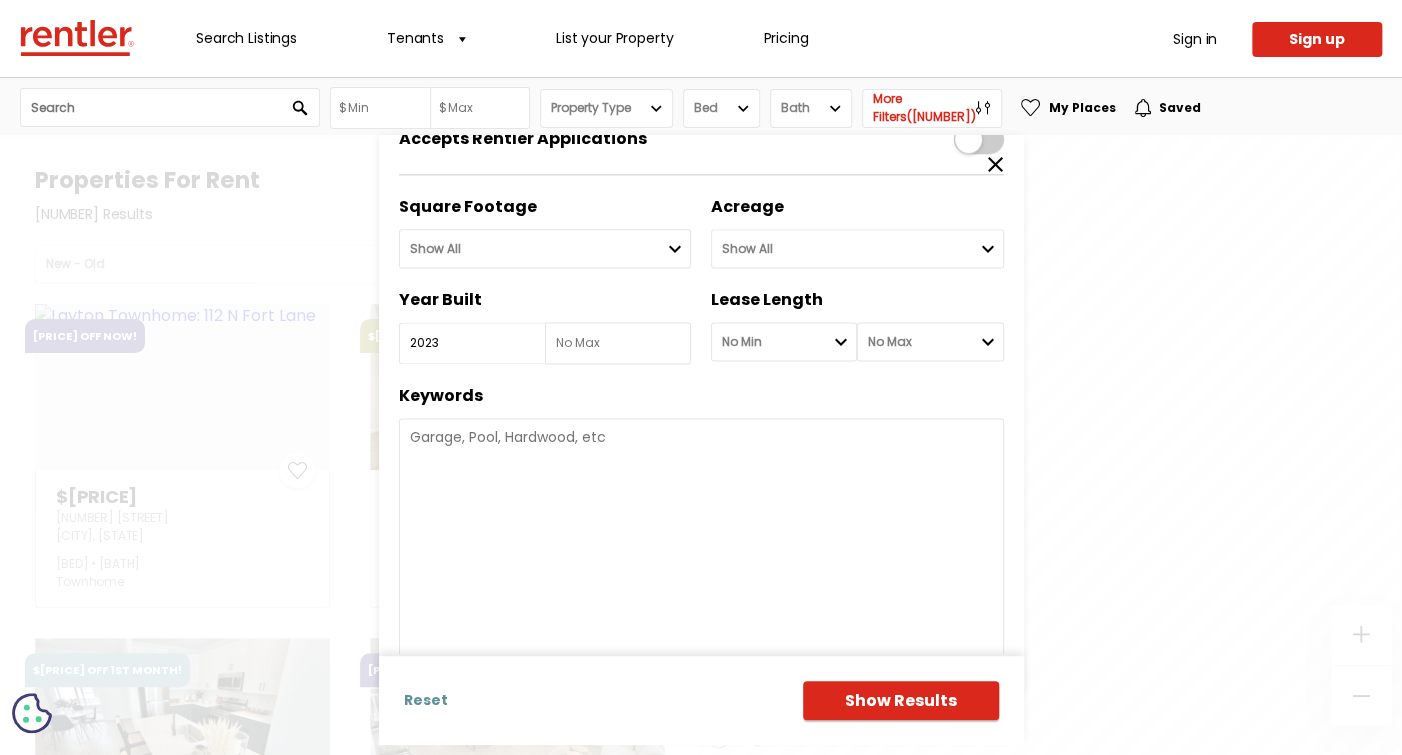 click on "Show Results" at bounding box center [901, 700] 